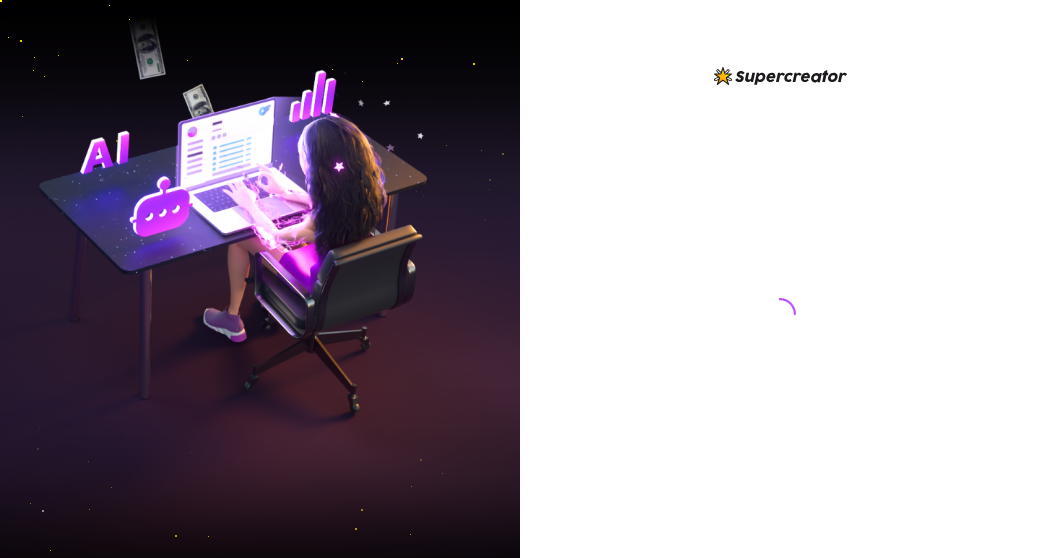 scroll, scrollTop: 0, scrollLeft: 0, axis: both 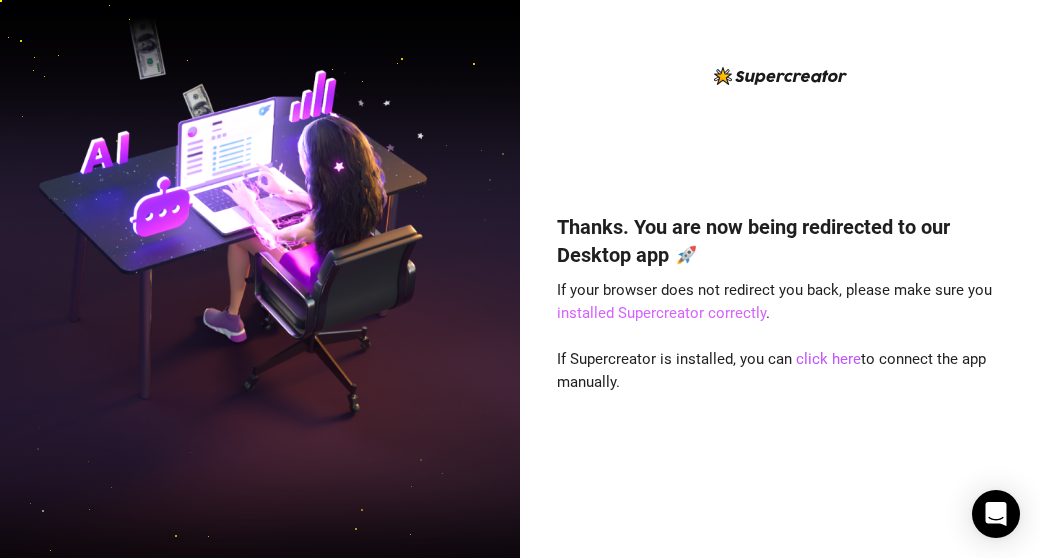 click on "installed Supercreator correctly" at bounding box center (661, 313) 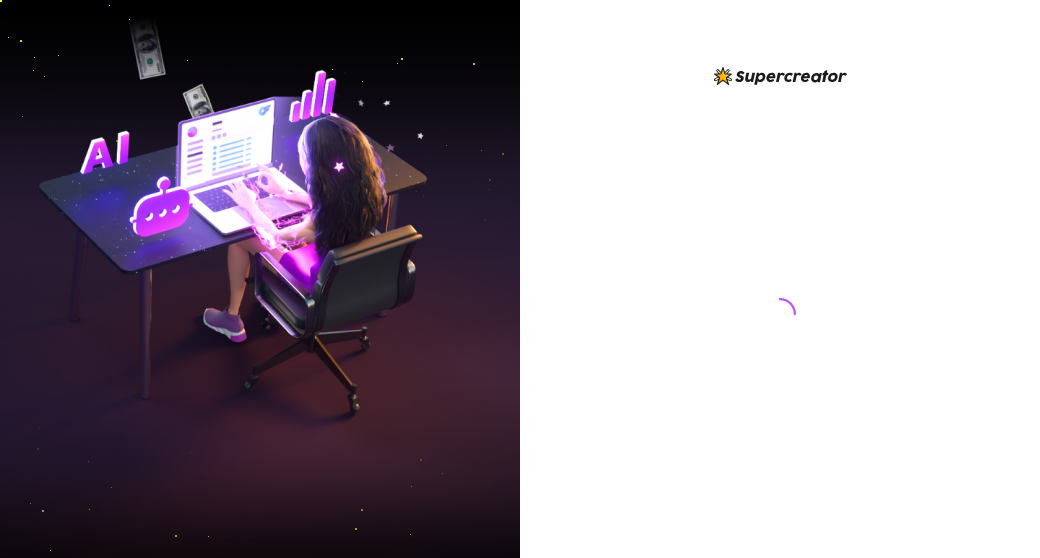 scroll, scrollTop: 0, scrollLeft: 0, axis: both 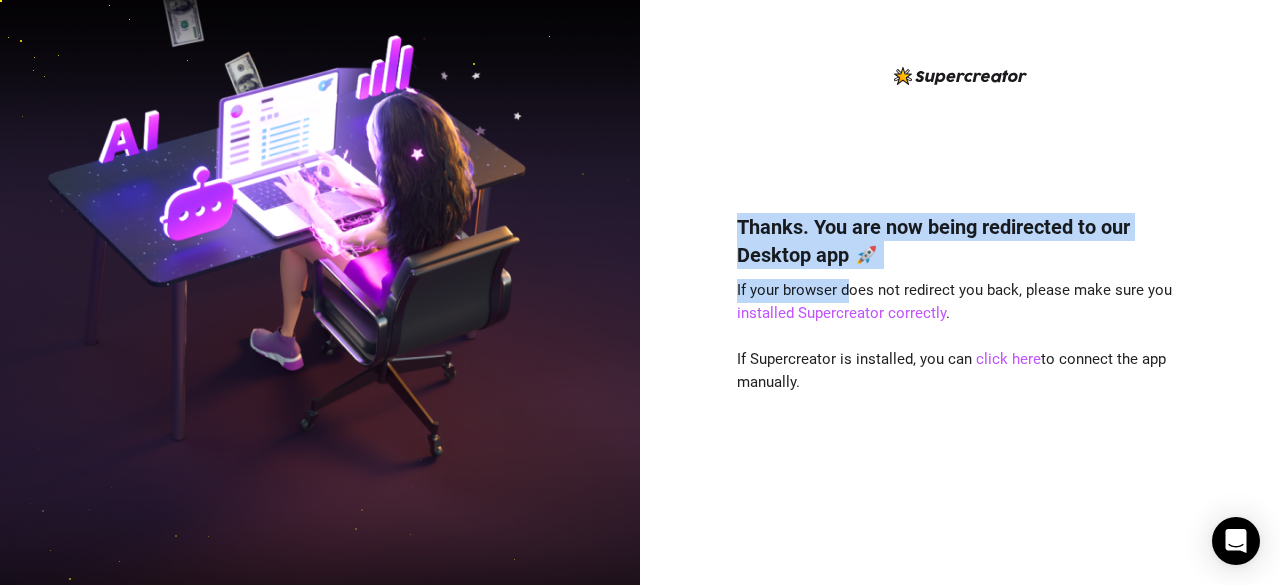 drag, startPoint x: 847, startPoint y: 271, endPoint x: 705, endPoint y: 160, distance: 180.23596 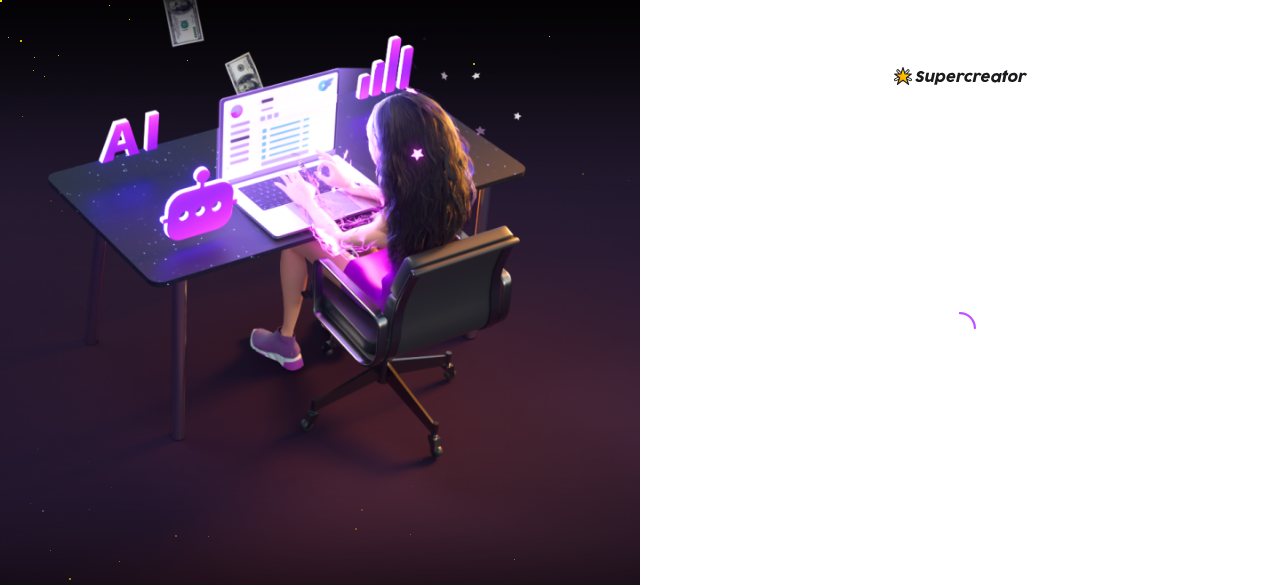 scroll, scrollTop: 0, scrollLeft: 0, axis: both 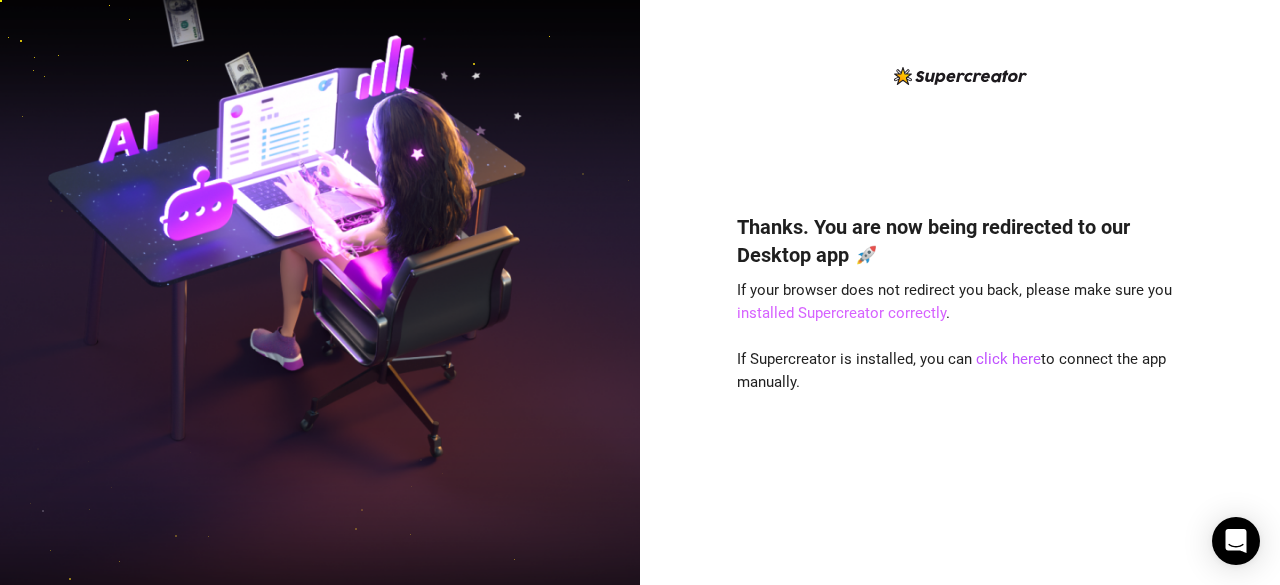 click on "installed Supercreator correctly" at bounding box center (841, 313) 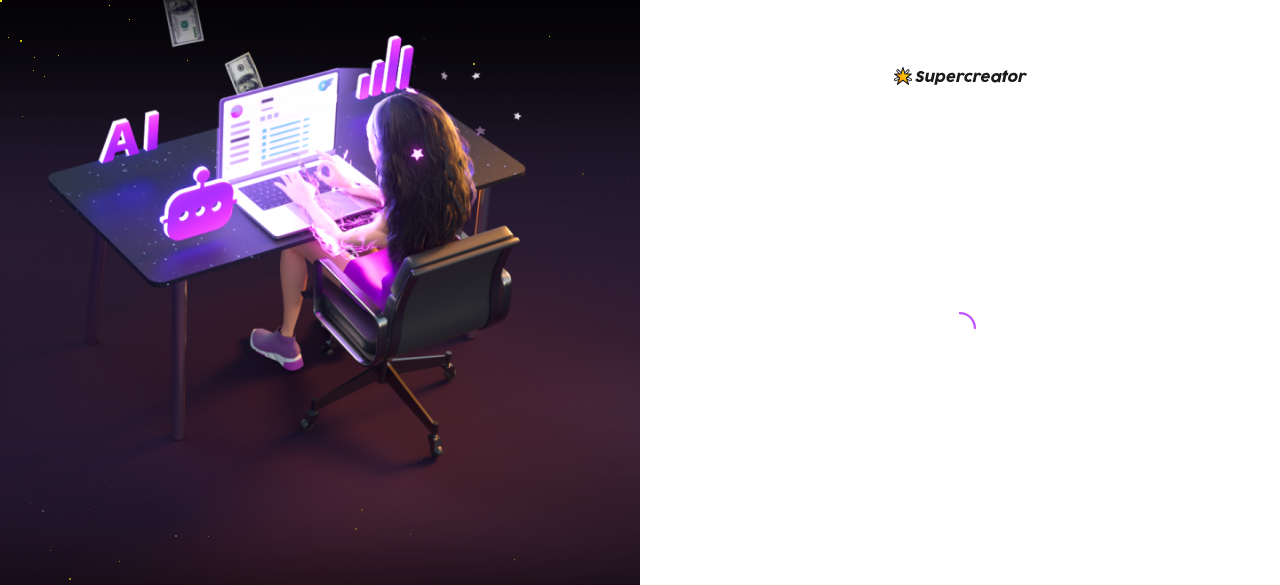 scroll, scrollTop: 0, scrollLeft: 0, axis: both 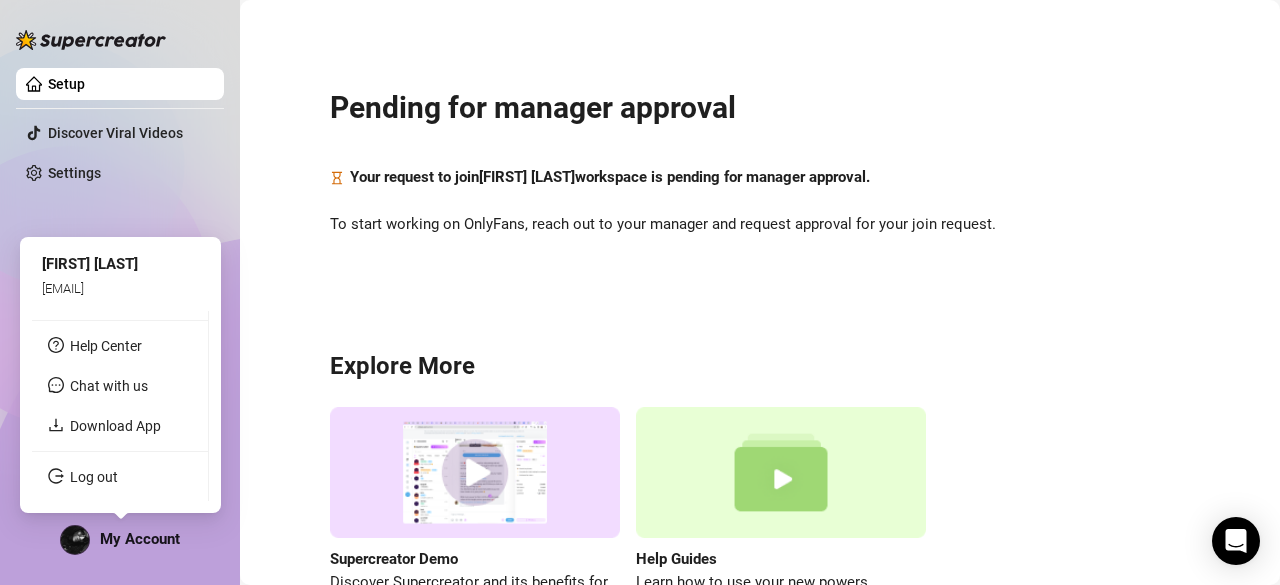 click on "My Account" at bounding box center (140, 539) 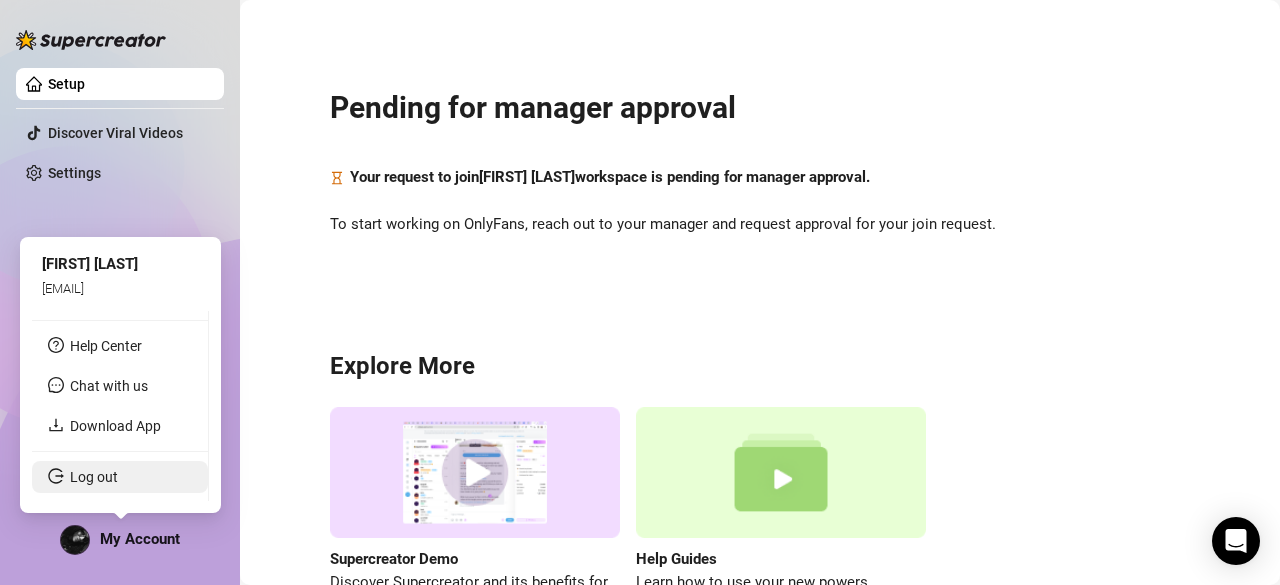 click on "Log out" at bounding box center [94, 477] 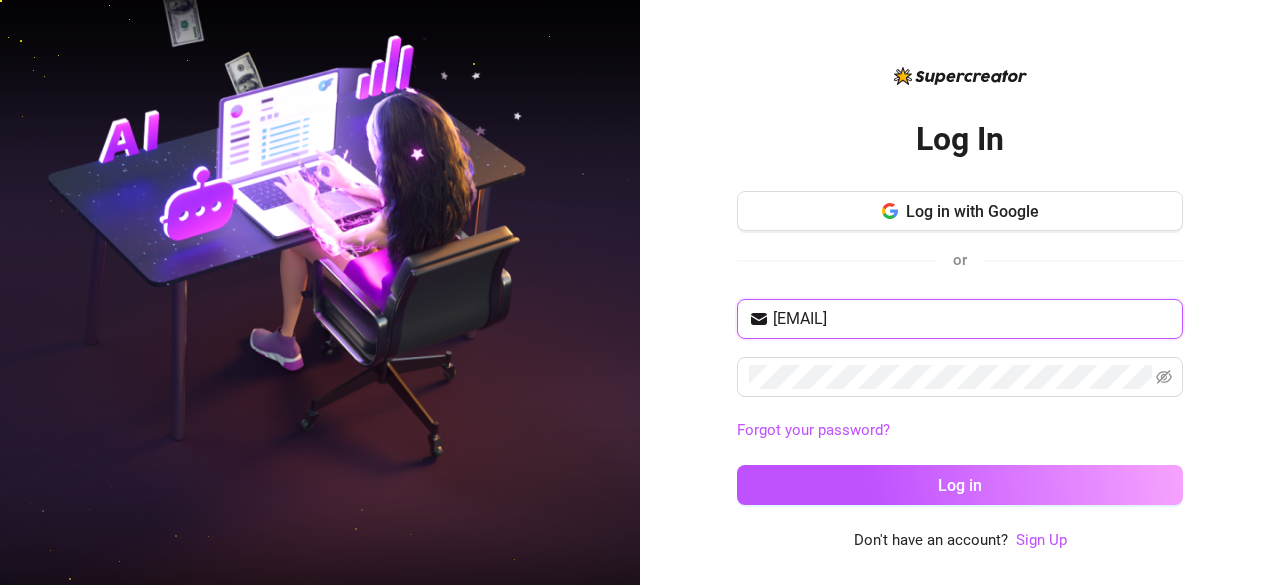 click on "mariafr9823@gmail.com" at bounding box center [972, 319] 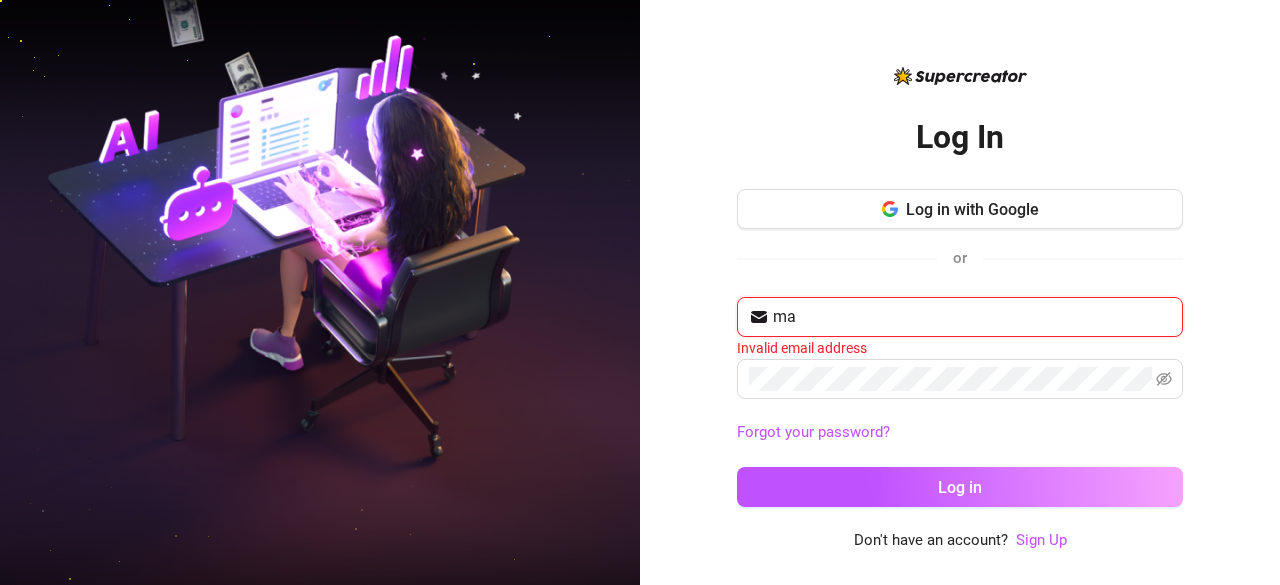 type on "m" 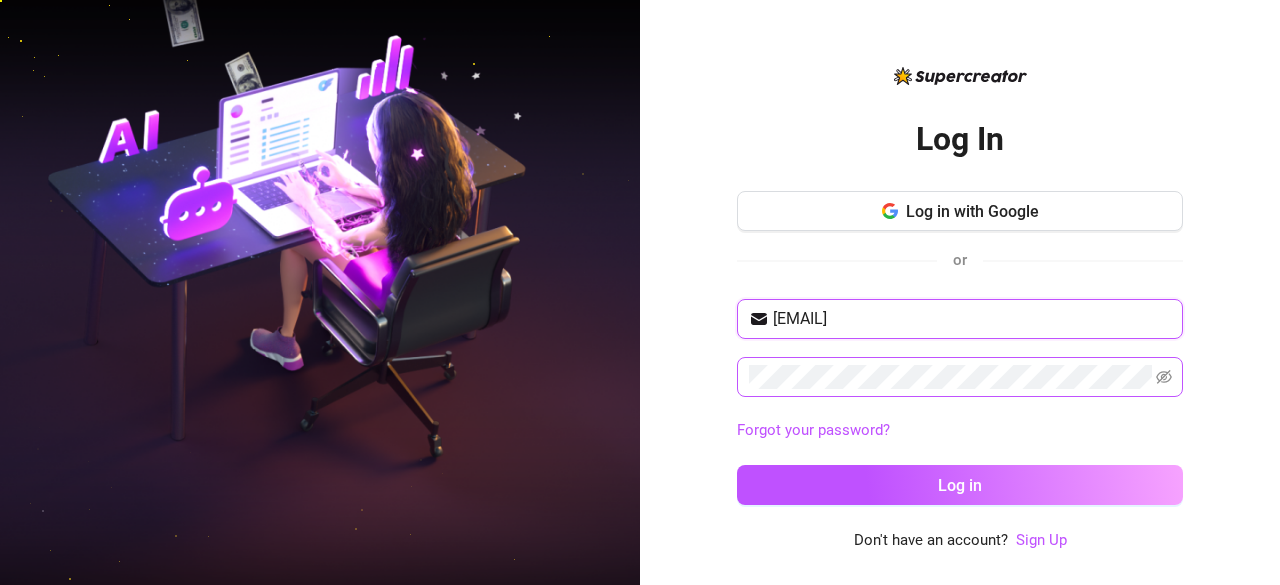 type on "mafer.cm9823@gmail.com" 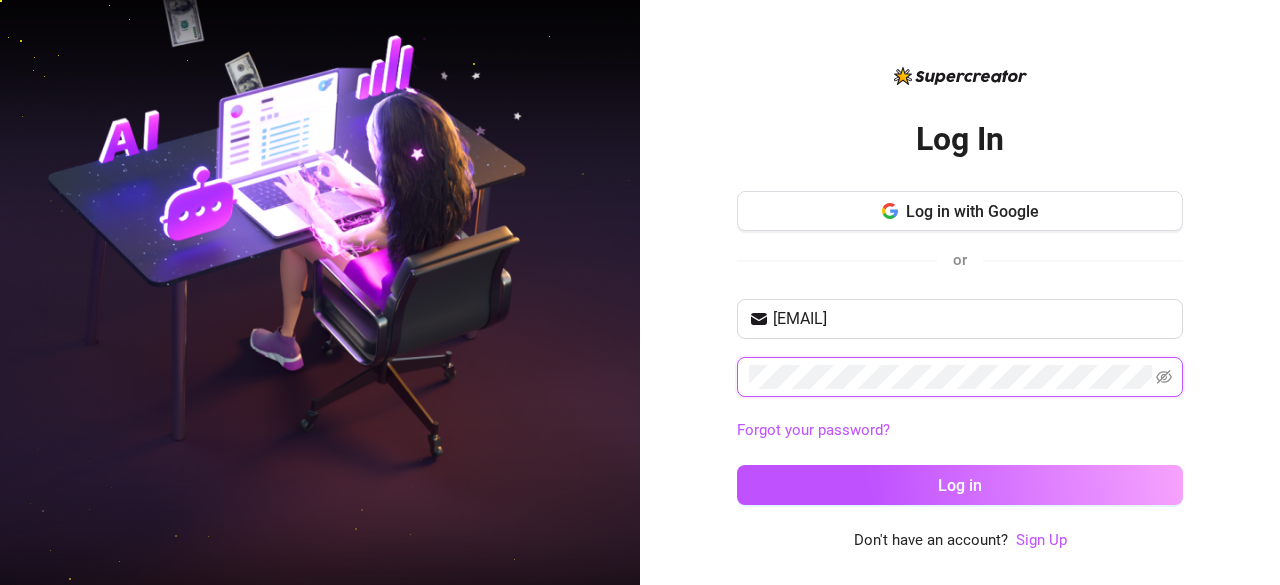 click on "Log In Log in with Google or mafer.cm9823@gmail.com Forgot your password? Log in Don't have an account? Sign Up" at bounding box center [640, 292] 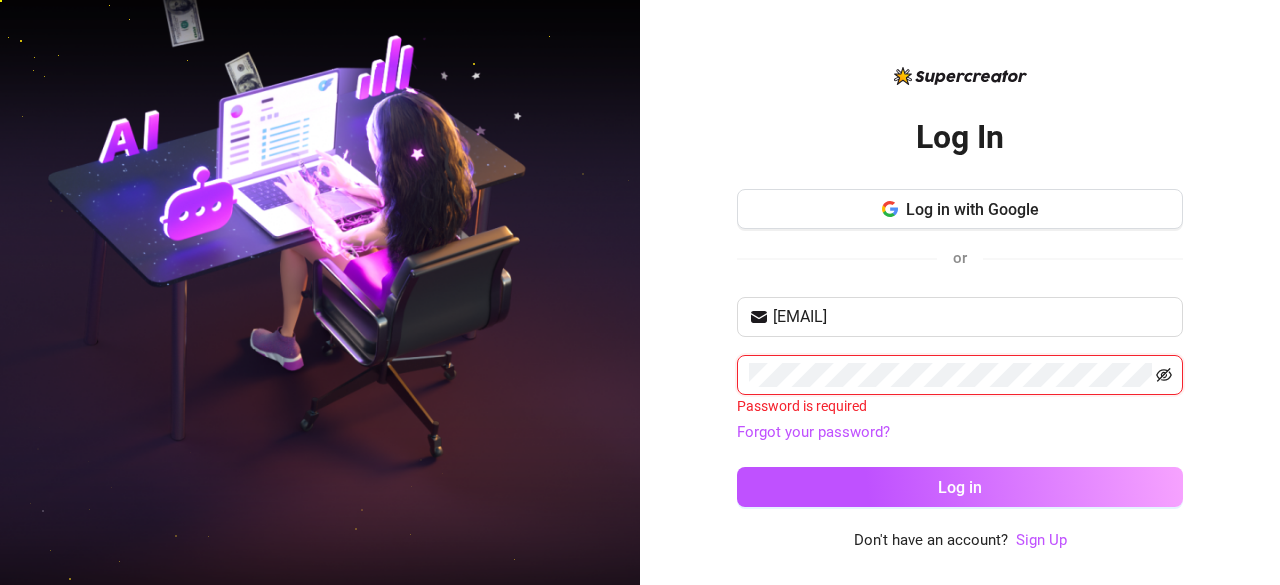 click 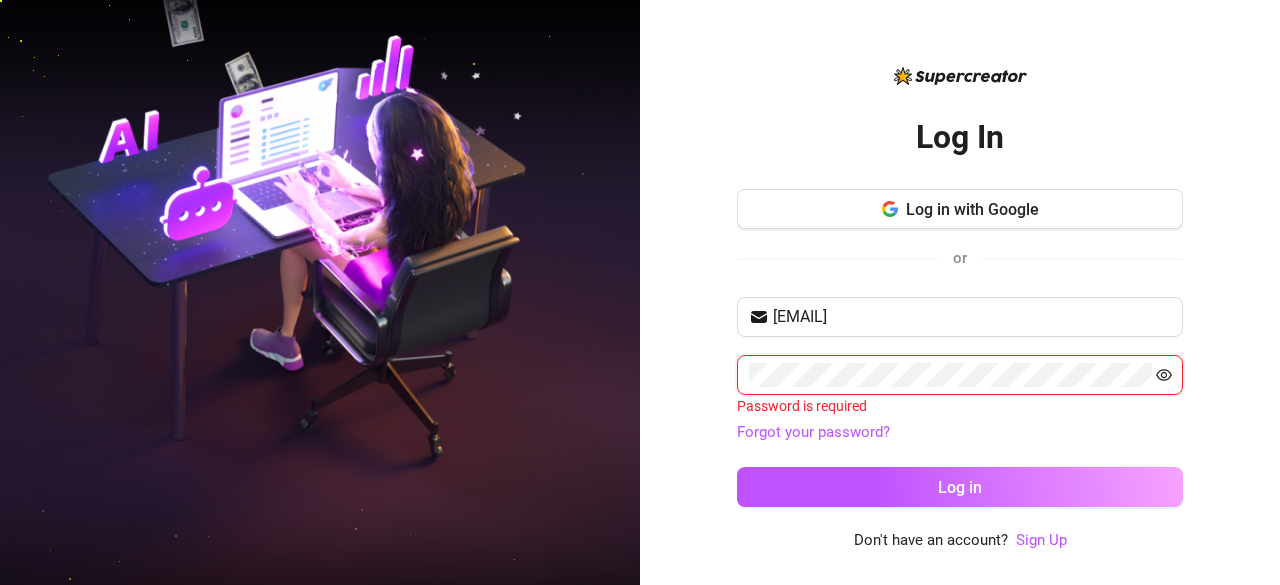 click 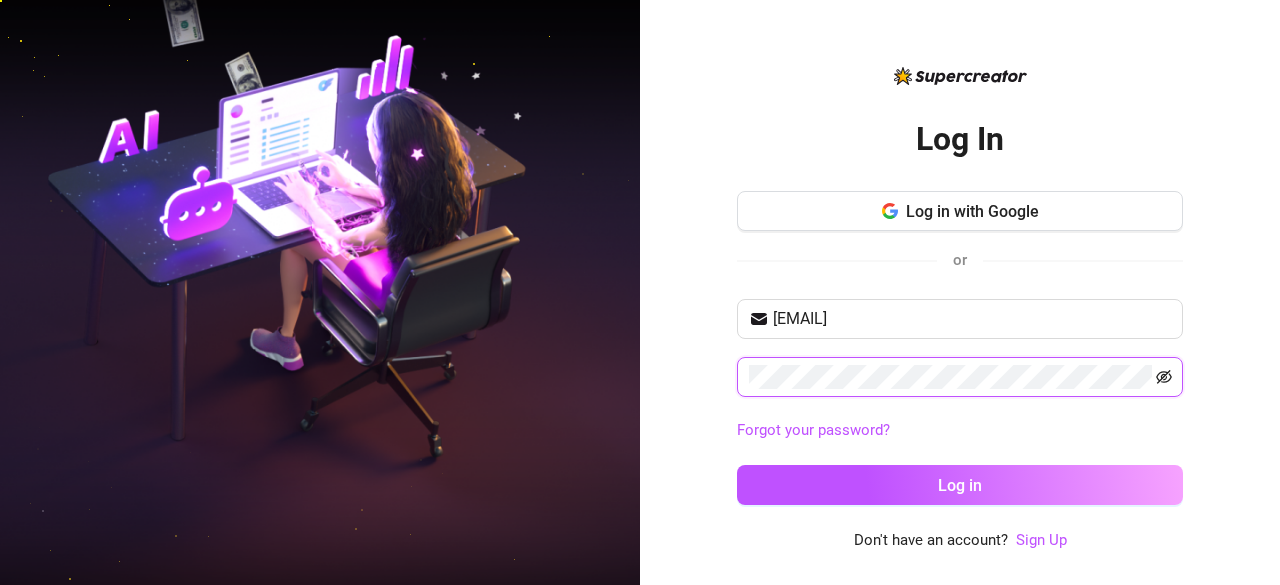 click 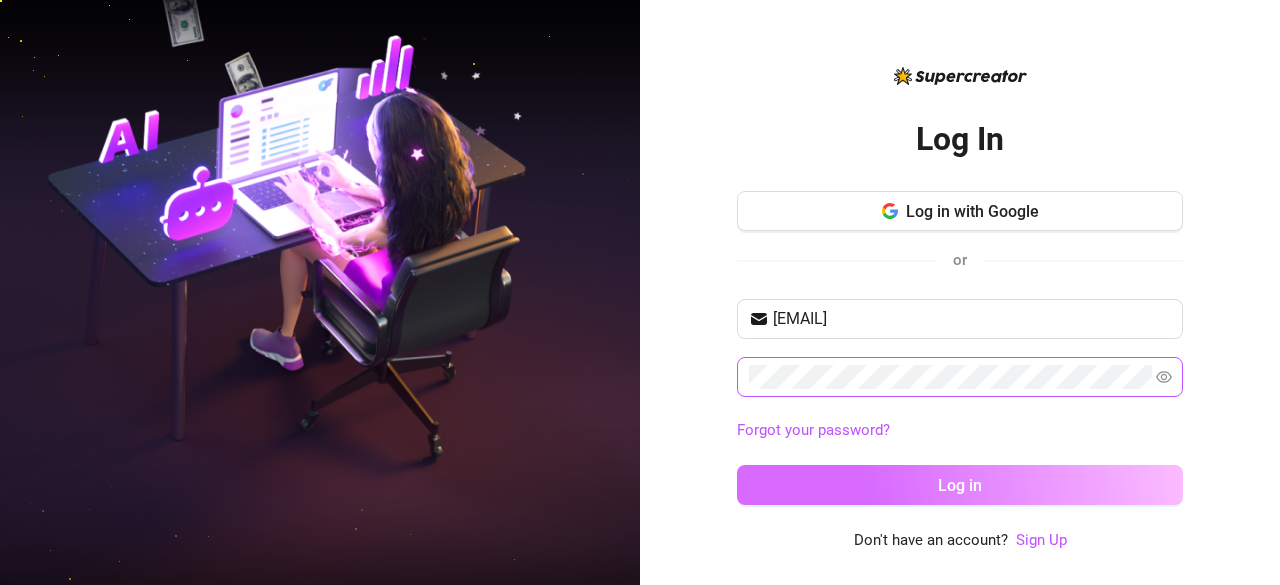 click on "Log in" at bounding box center (960, 485) 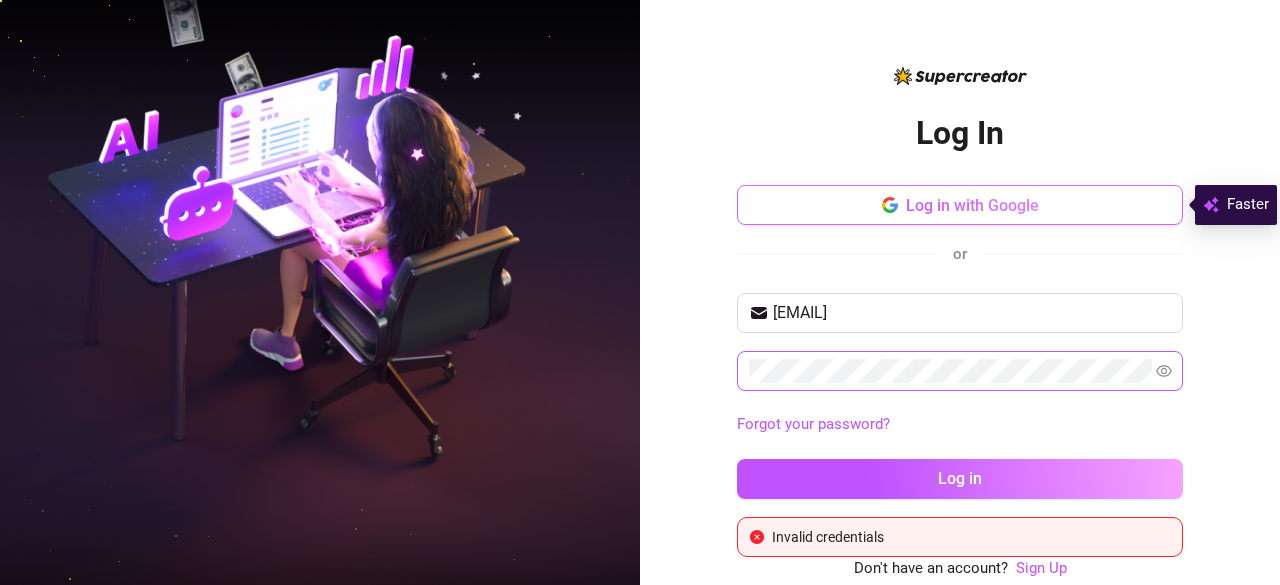 click on "Log in with Google" at bounding box center (972, 205) 